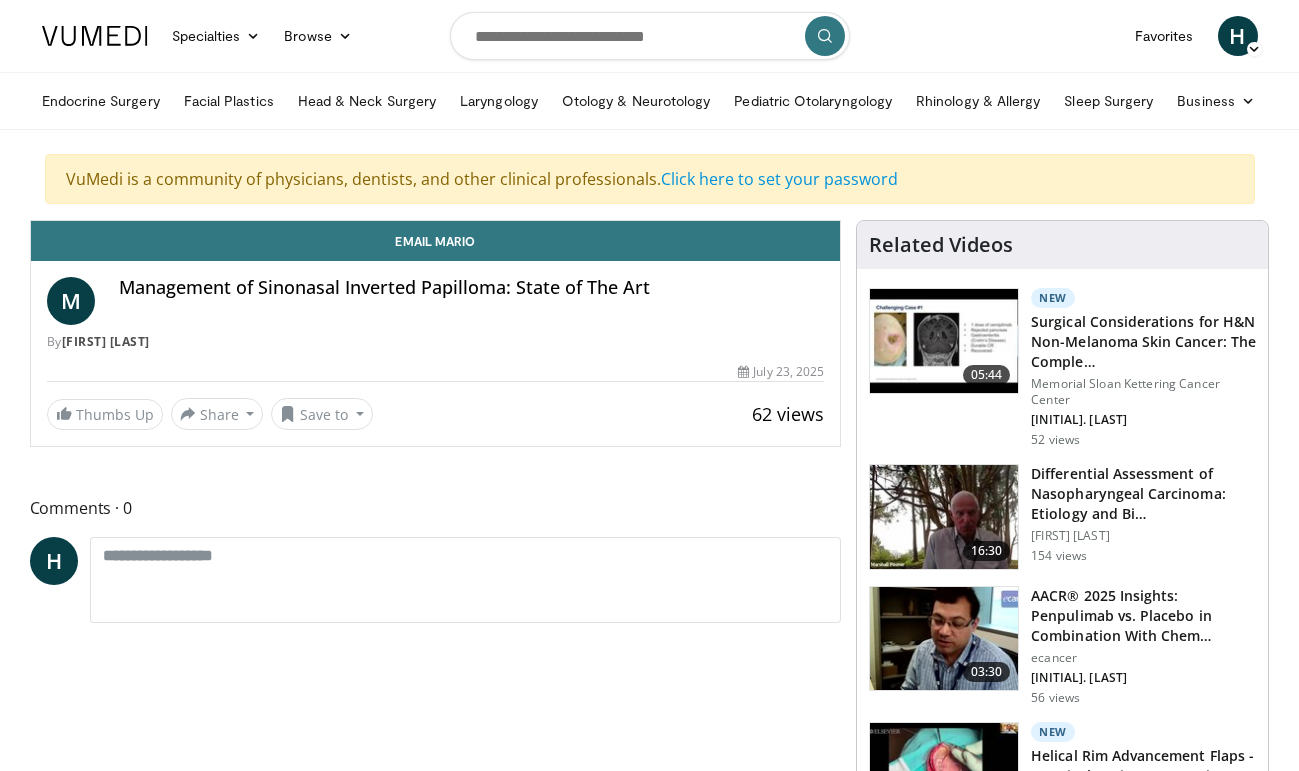 scroll, scrollTop: 0, scrollLeft: 0, axis: both 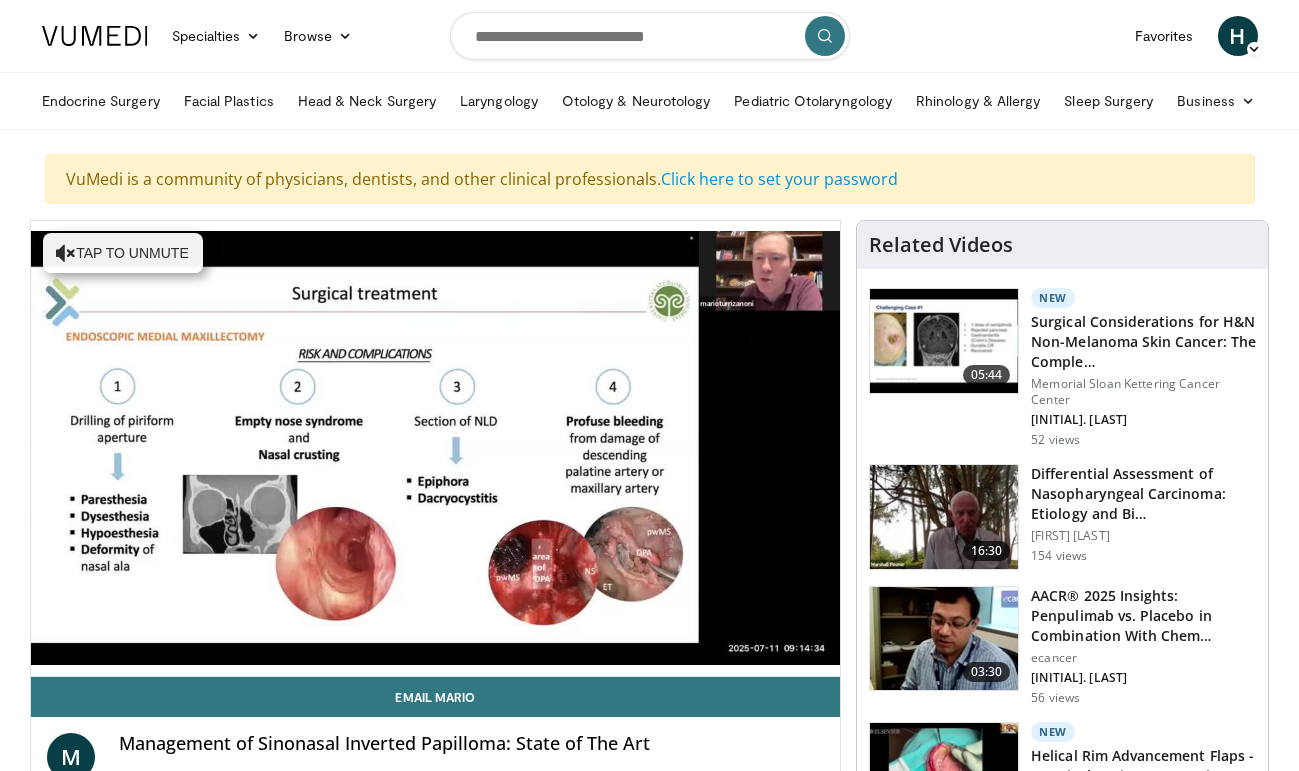 click on "**********" at bounding box center [436, 449] 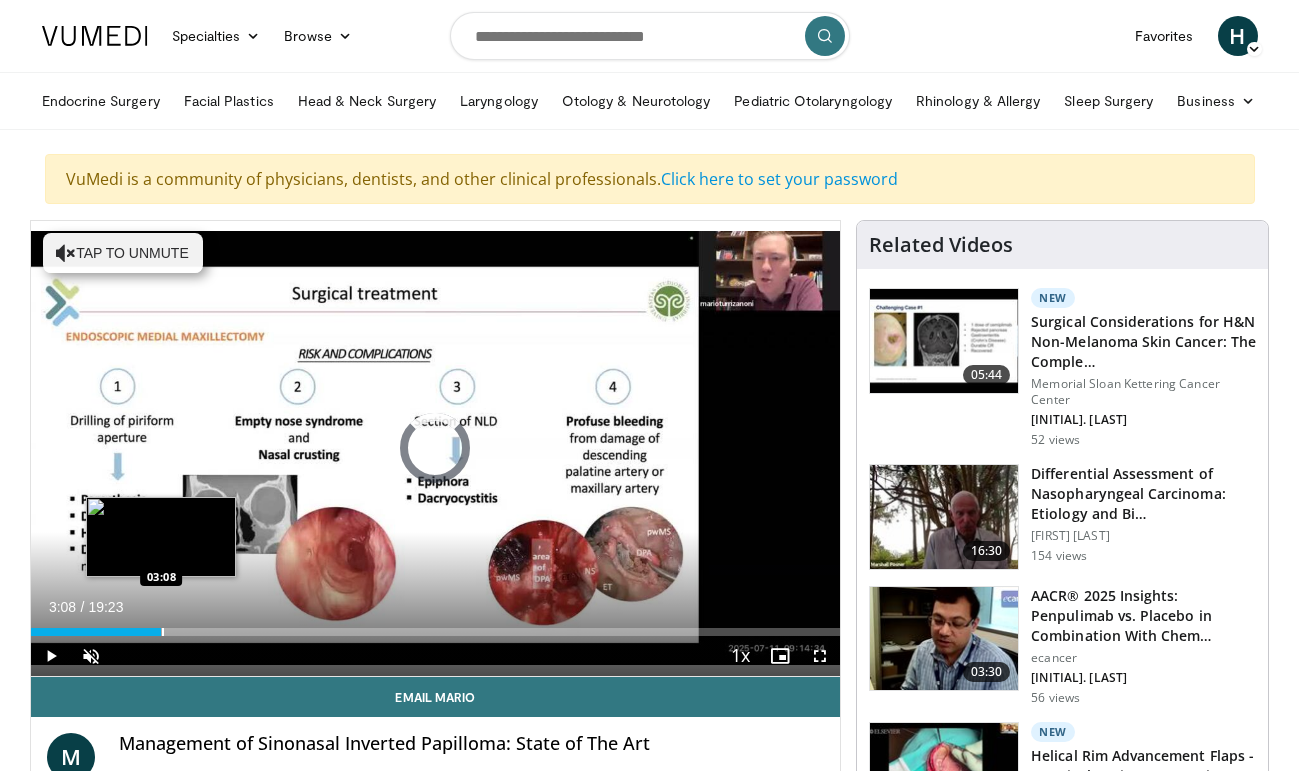 click at bounding box center (163, 632) 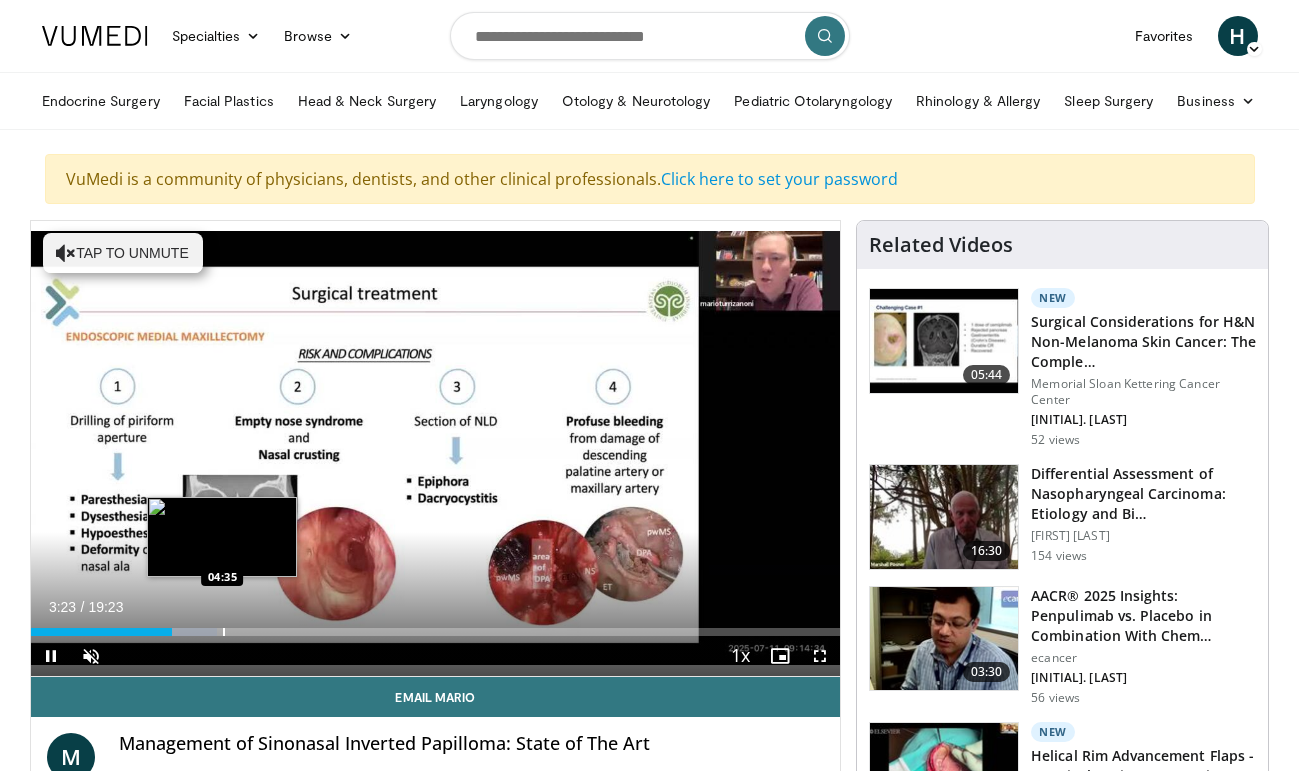 click at bounding box center (224, 632) 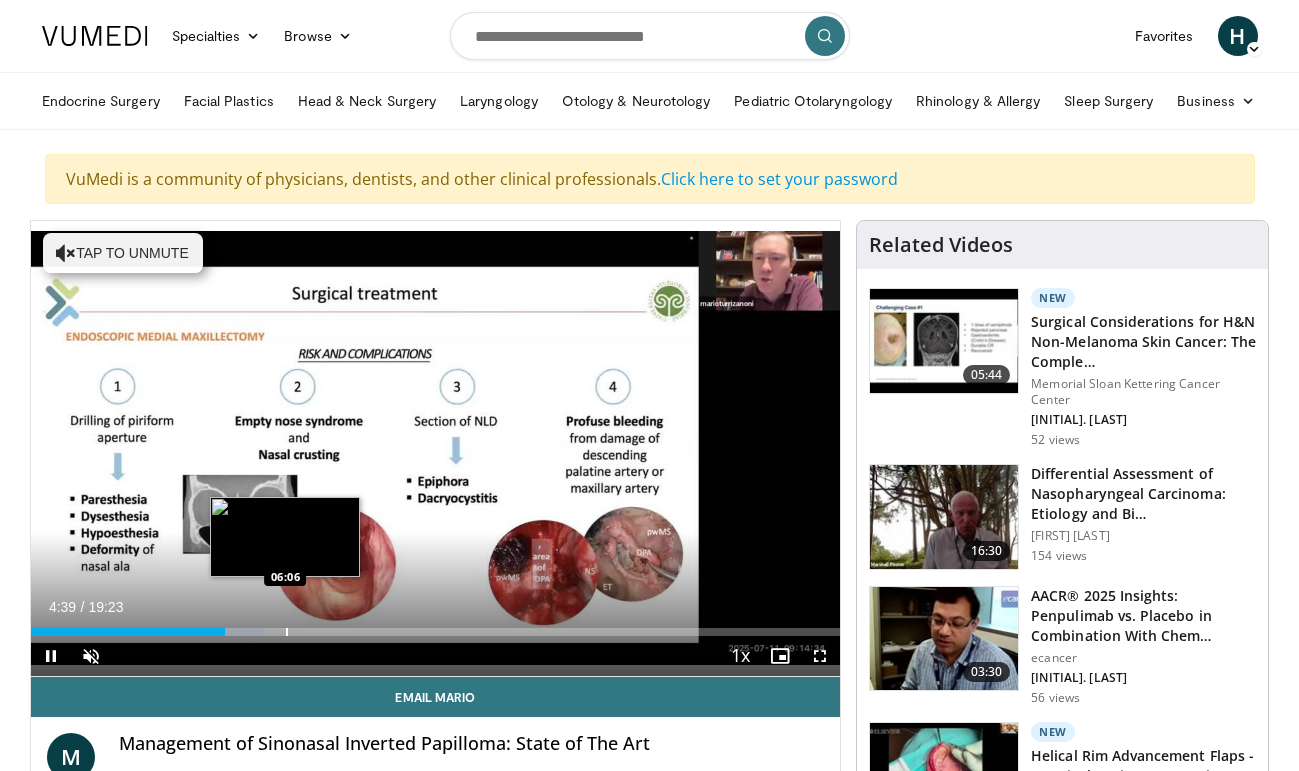 click at bounding box center (287, 632) 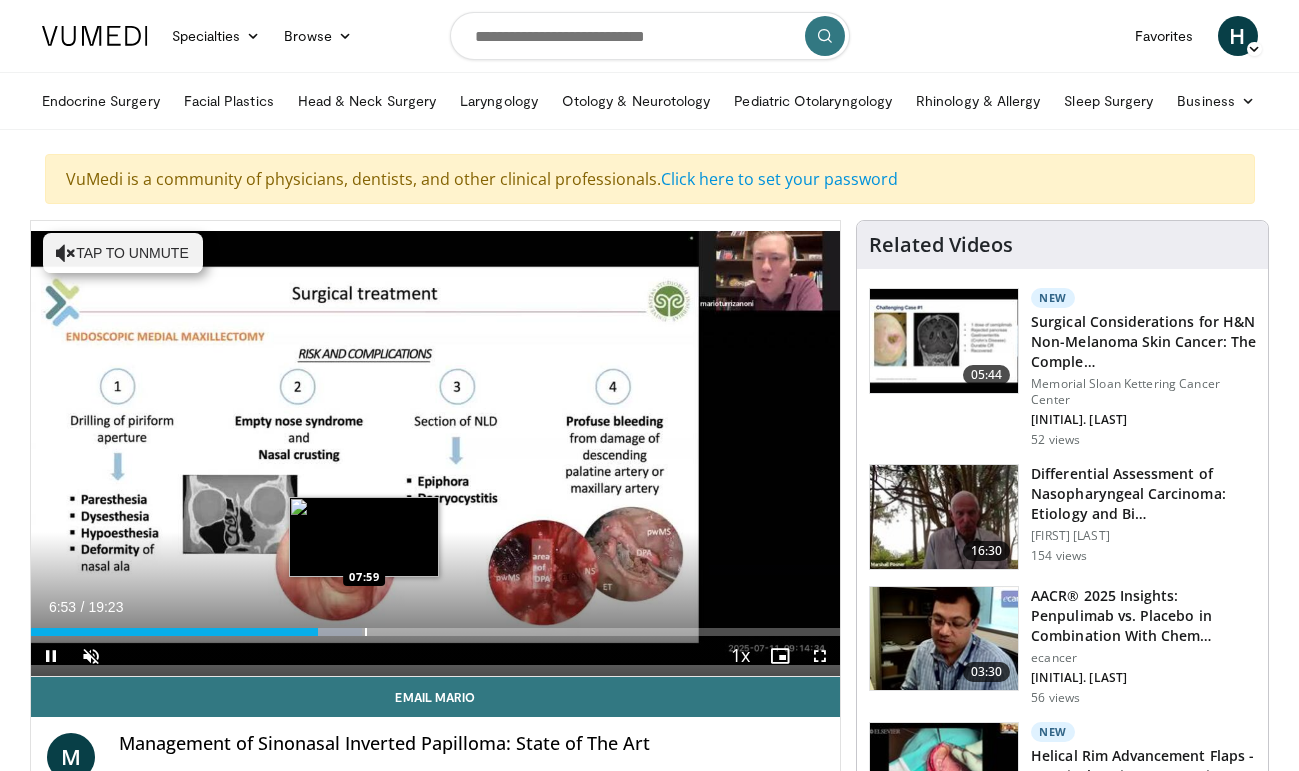 click on "Loaded :  [PERCENT]% [TIME] [TIME]" at bounding box center [436, 632] 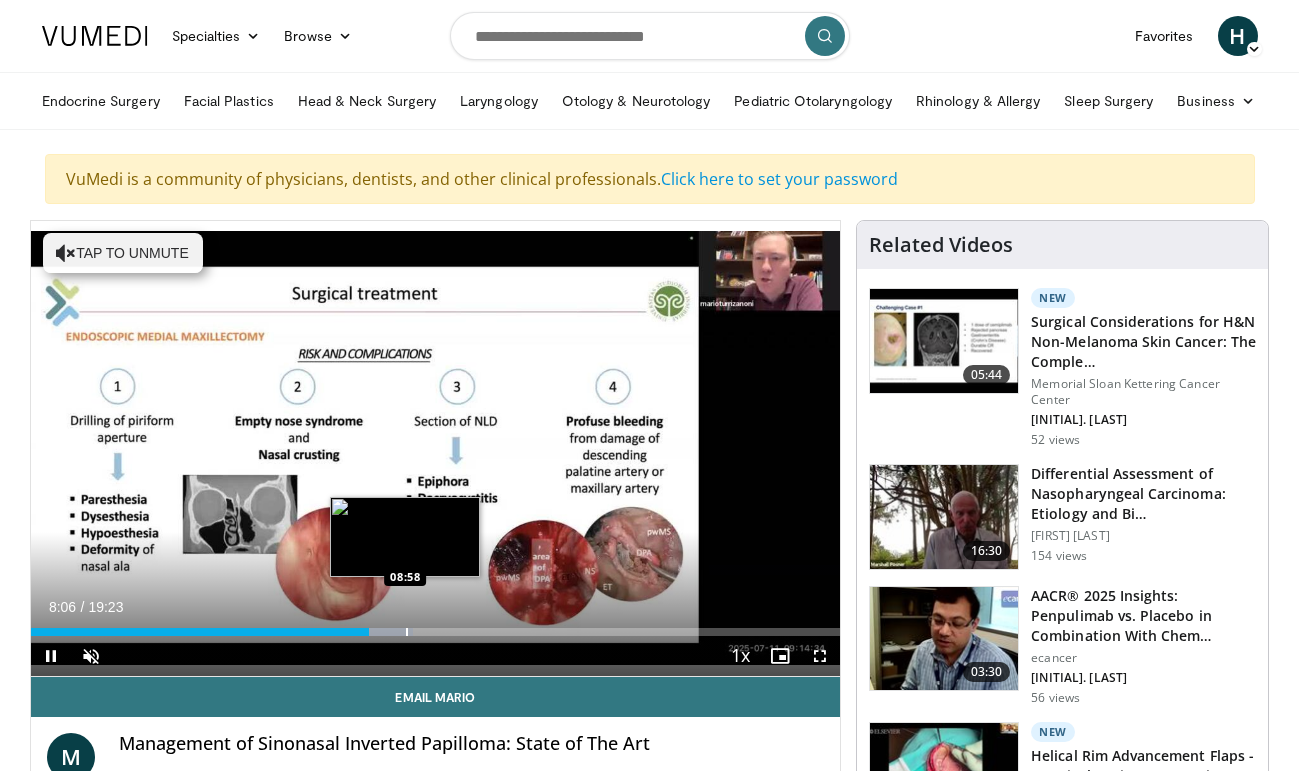 click at bounding box center [407, 632] 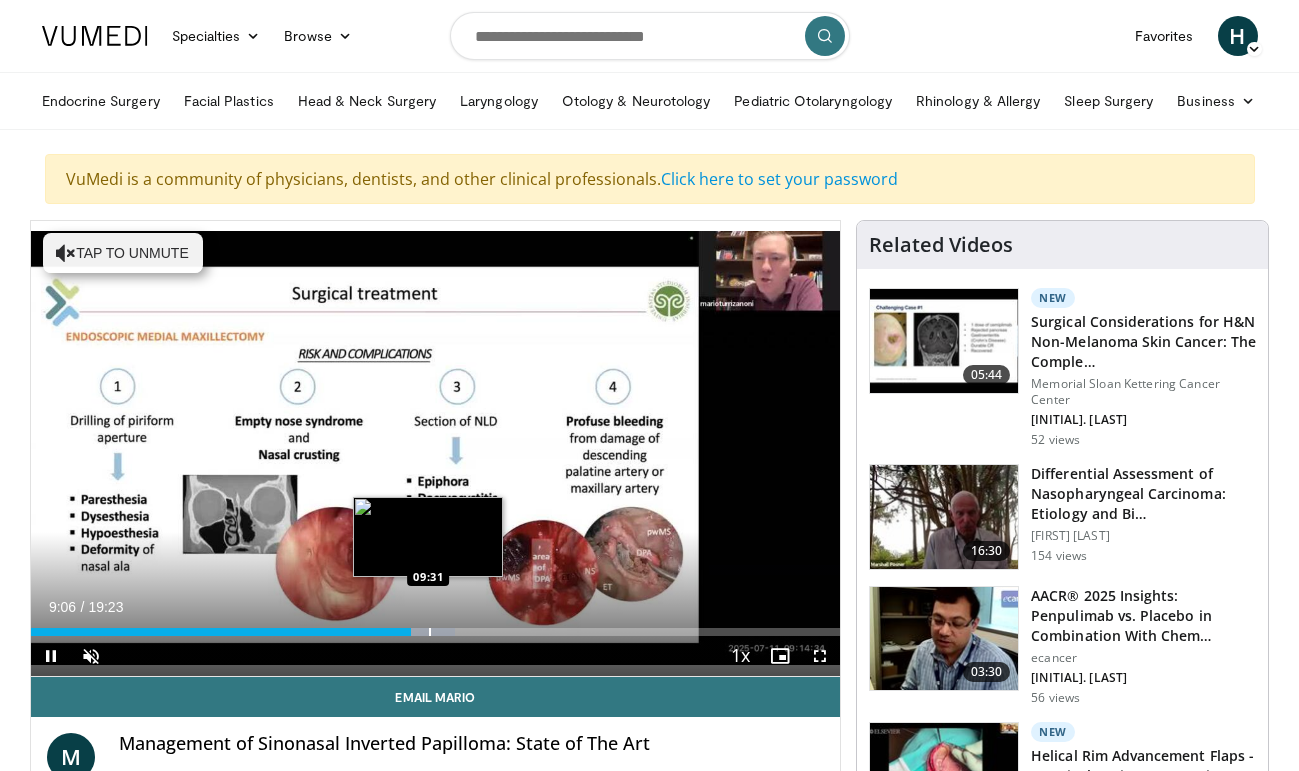 click at bounding box center [430, 632] 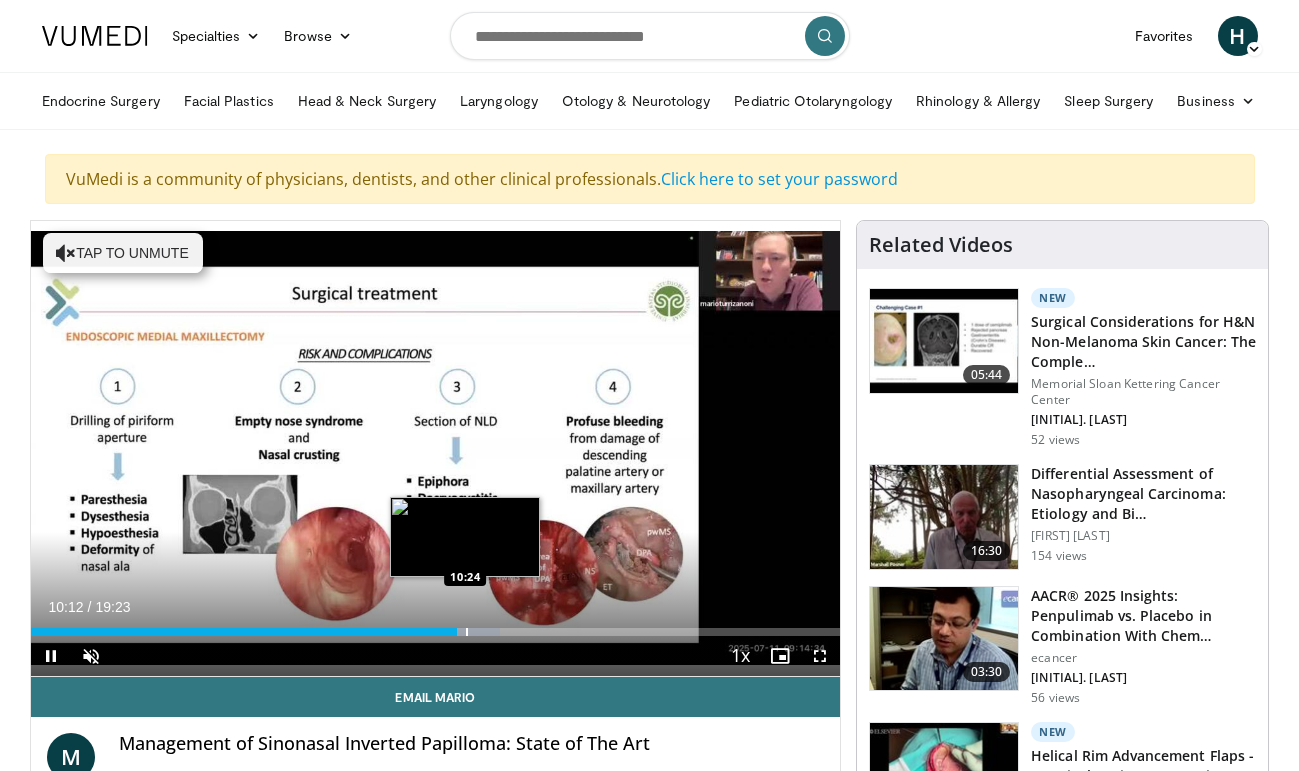 click at bounding box center [467, 632] 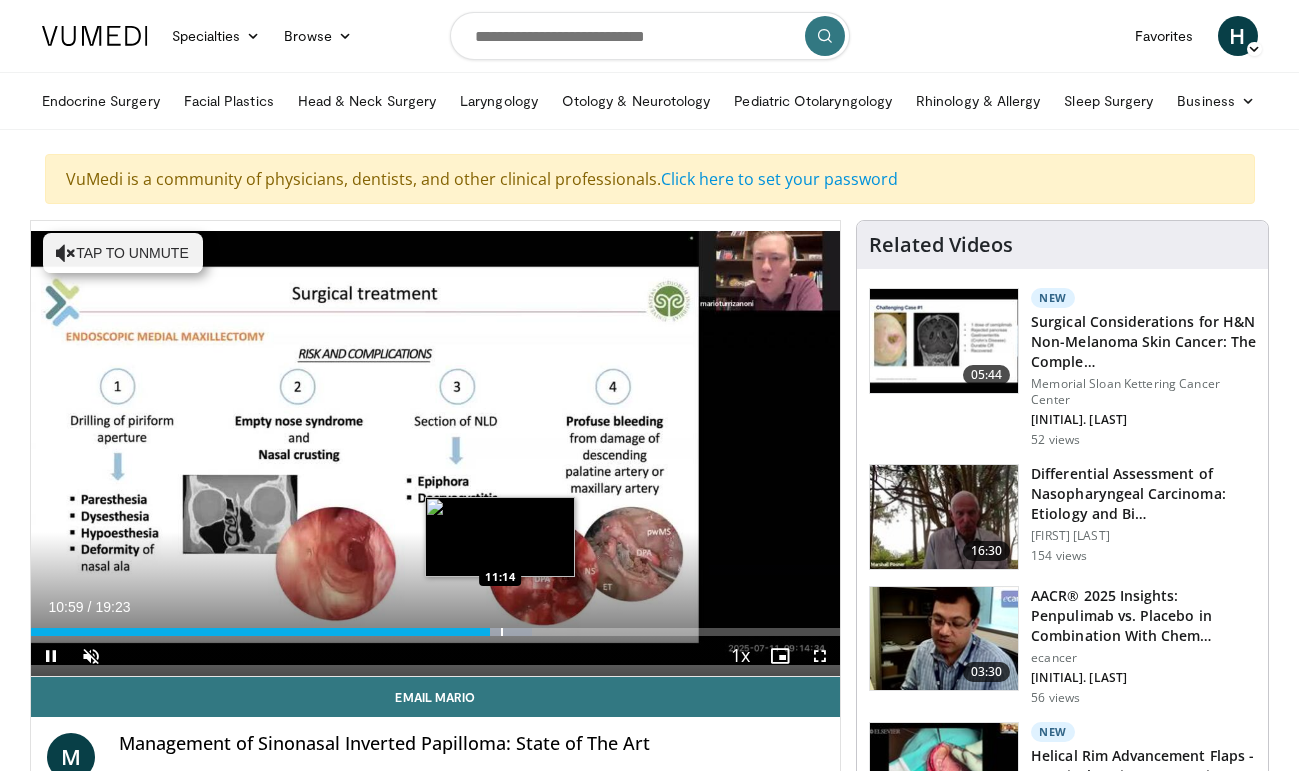 click at bounding box center (502, 632) 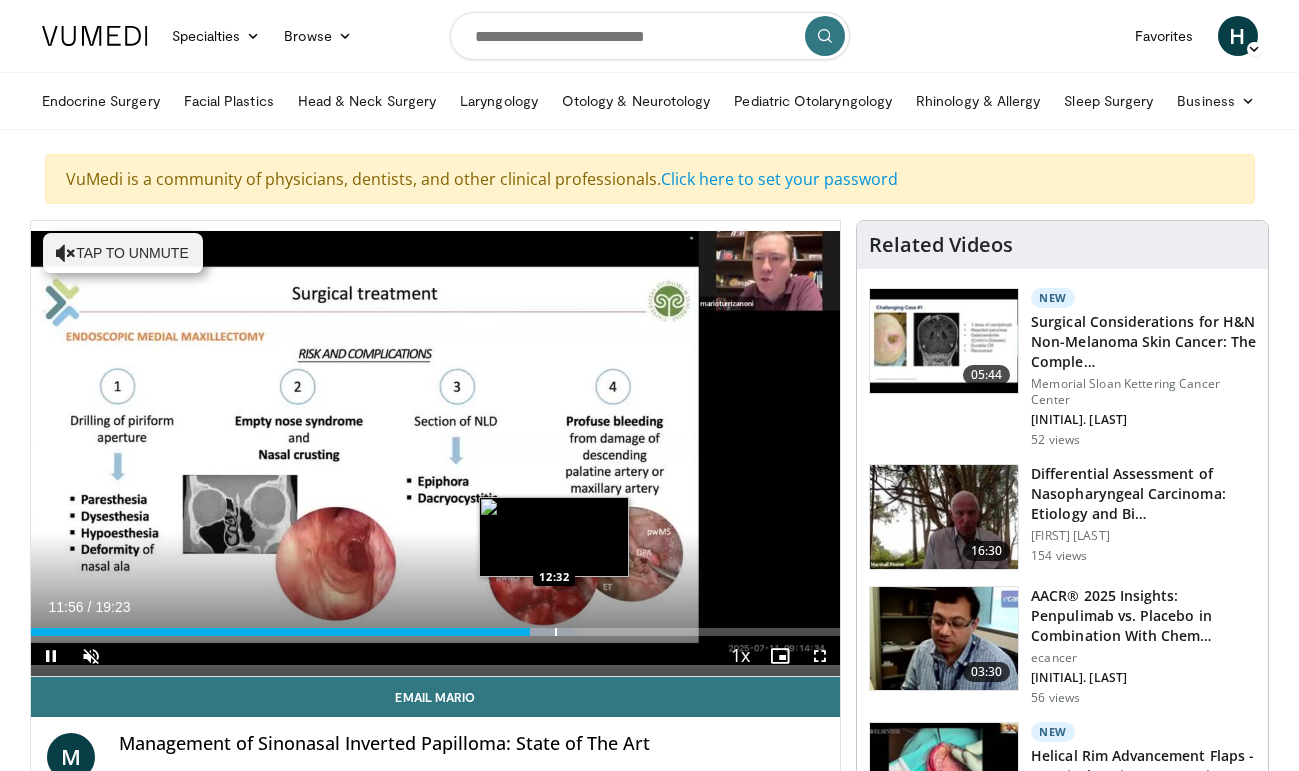 click at bounding box center (540, 632) 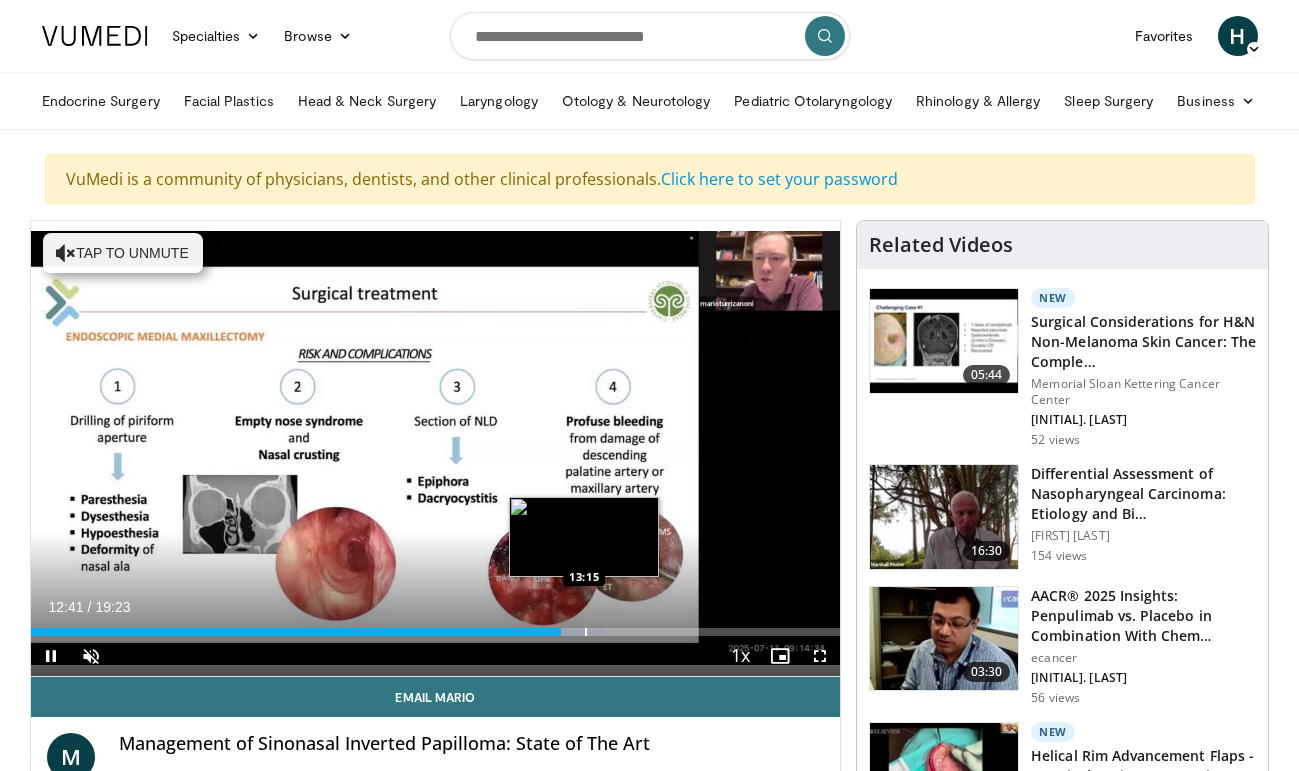 click at bounding box center [586, 632] 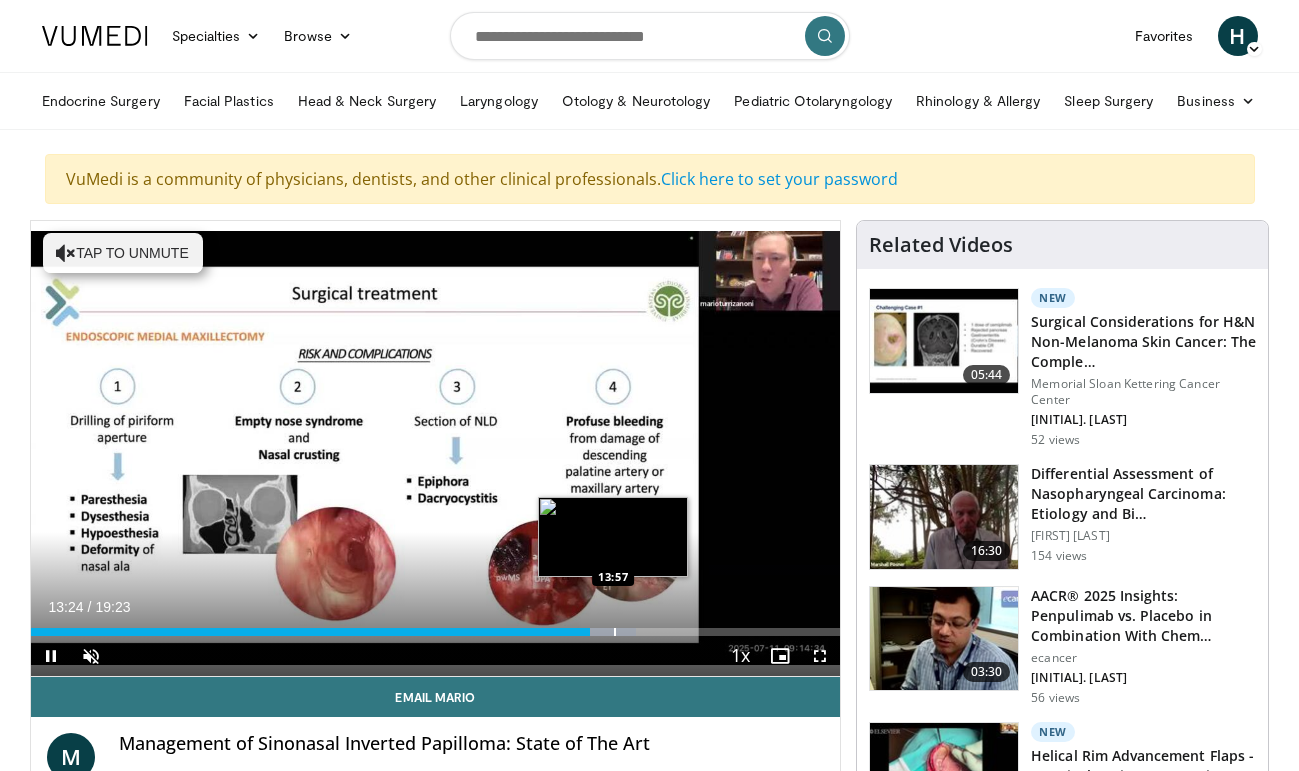 click at bounding box center [615, 632] 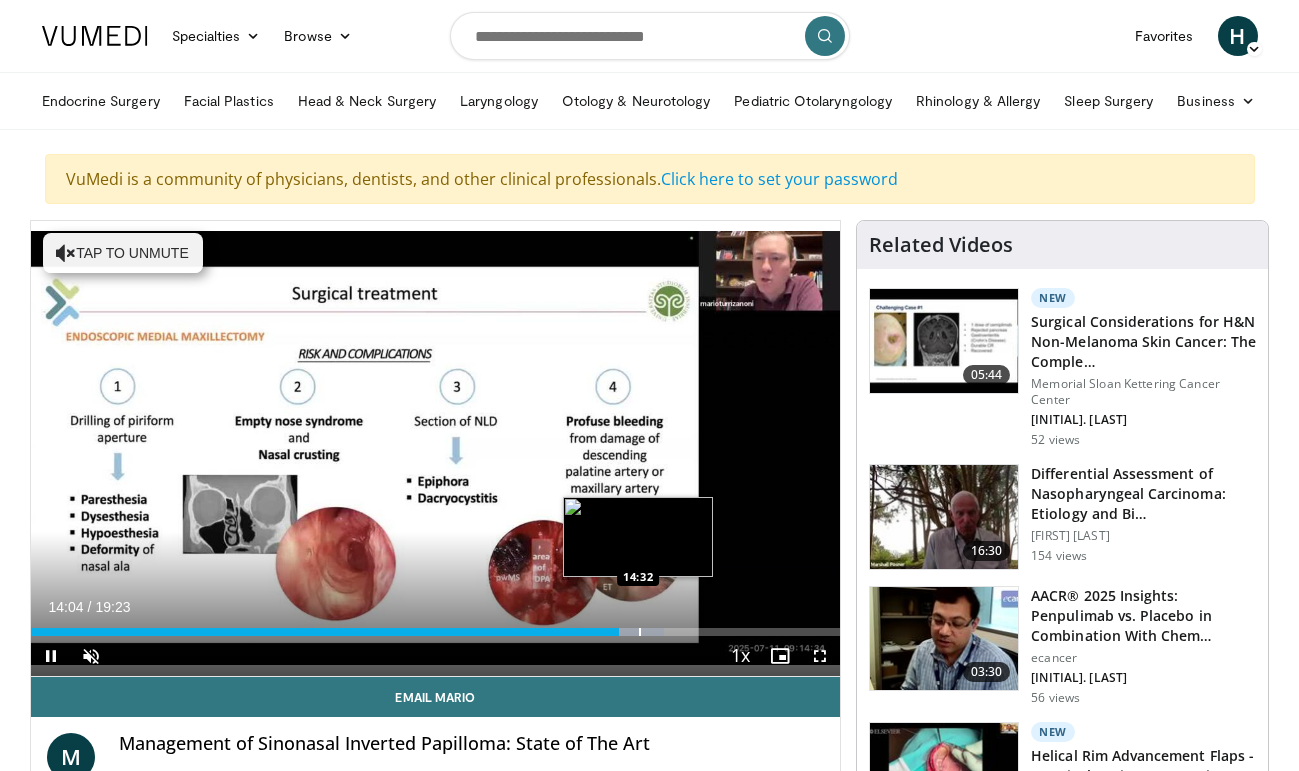 click at bounding box center (640, 632) 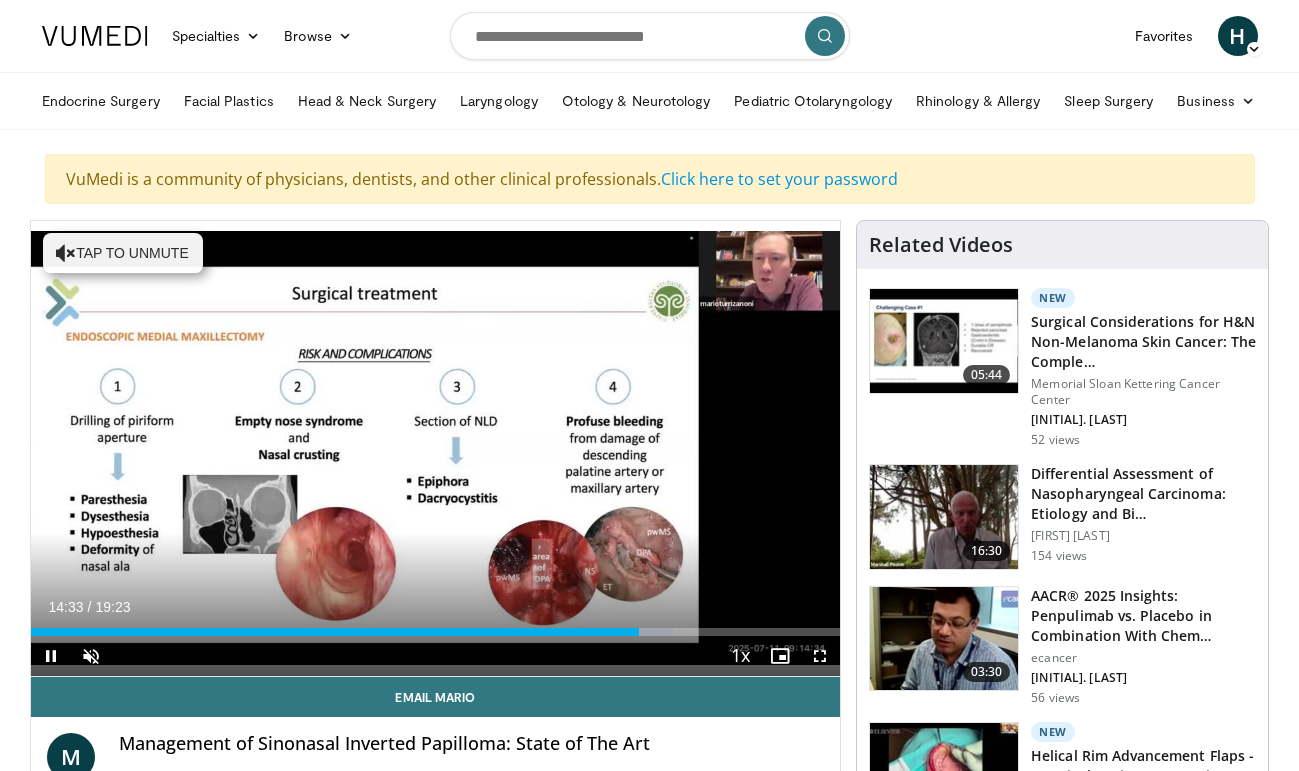 click on "Current Time  [TIME] / Duration  [DURATION] Pause Skip Backward Skip Forward Unmute [PERCENT]% Loaded :  [PERCENT]% [TIME] [TIME] Stream Type  LIVE Seek to live, currently behind live LIVE   1x Playback Rate 0.5x 0.75x 1x , selected 1.25x 1.5x 1.75x 2x Chapters Chapters Descriptions descriptions off , selected Captions captions settings , opens captions settings dialog captions off , selected Audio Track en (Main) , selected Fullscreen Enable picture-in-picture mode" at bounding box center [436, 656] 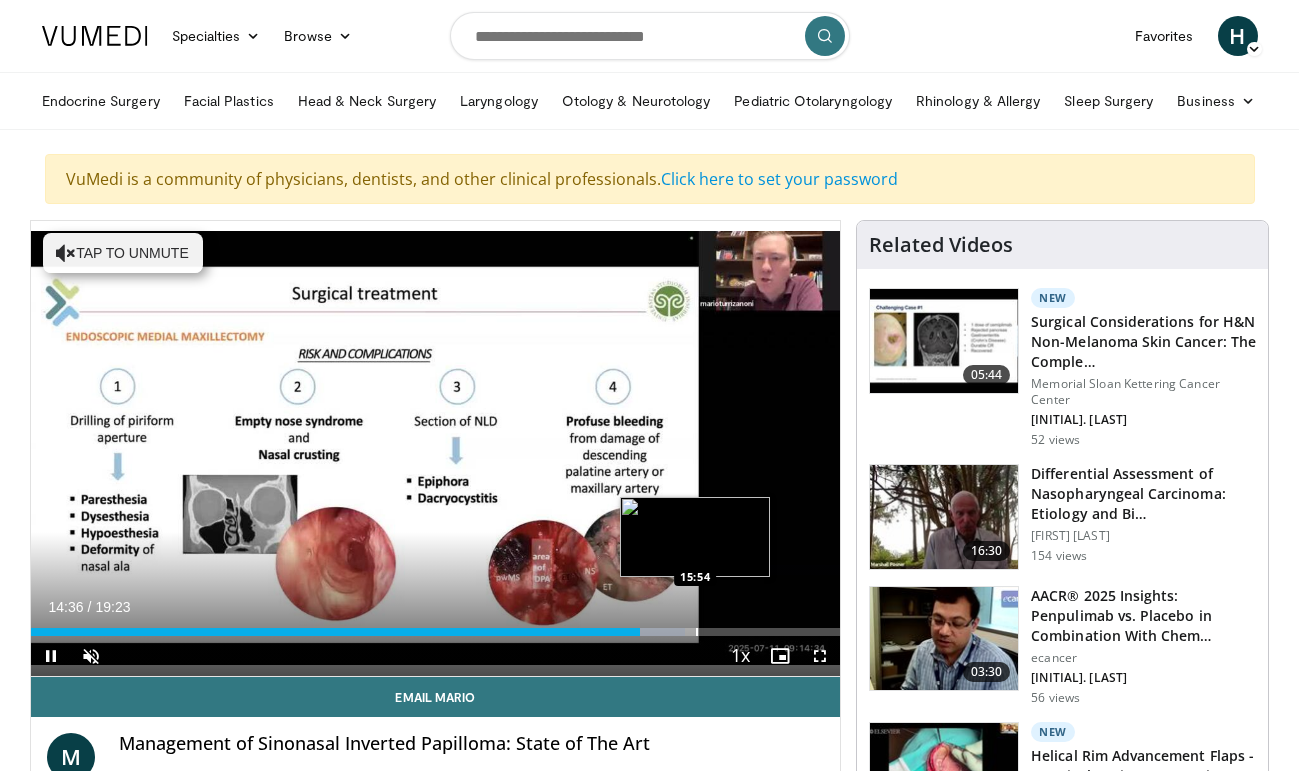 click at bounding box center [697, 632] 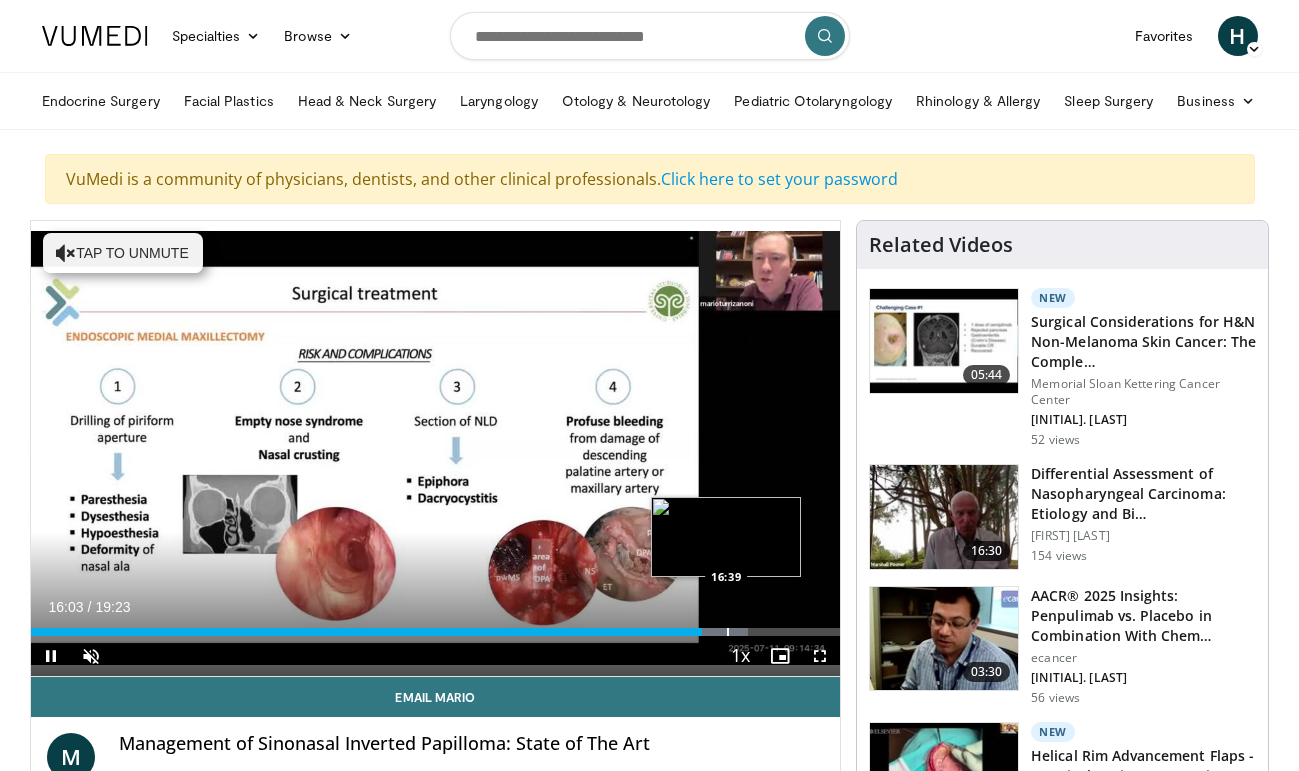 click at bounding box center [728, 632] 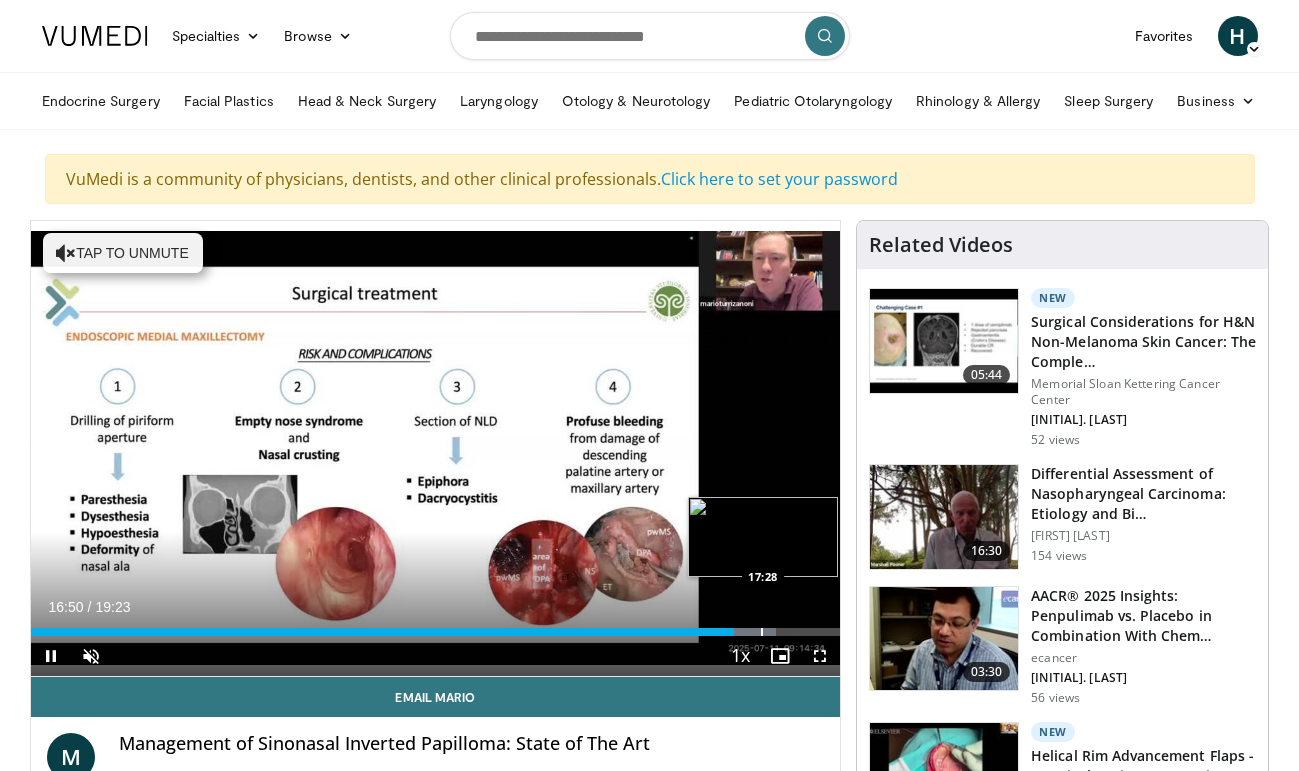 click on "Loaded :  [PERCENT]% [TIME] [TIME]" at bounding box center [436, 626] 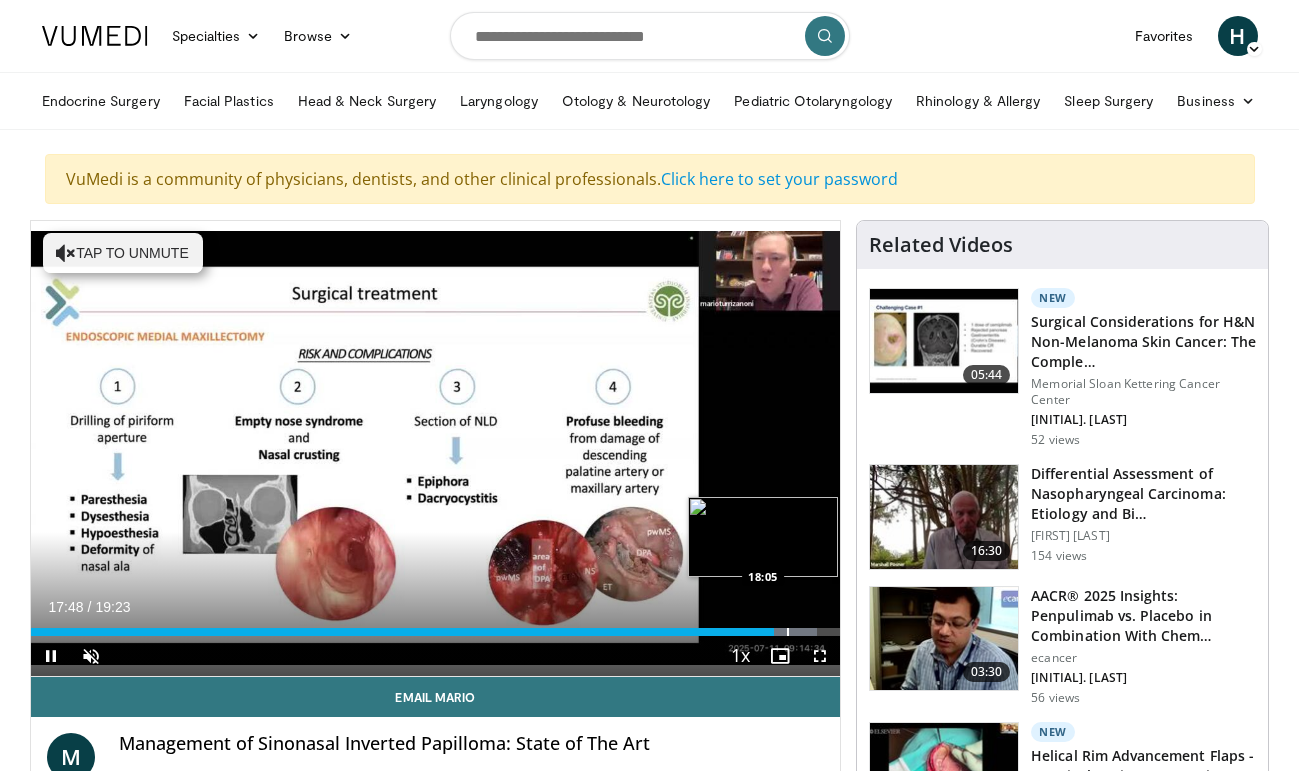 click at bounding box center (788, 632) 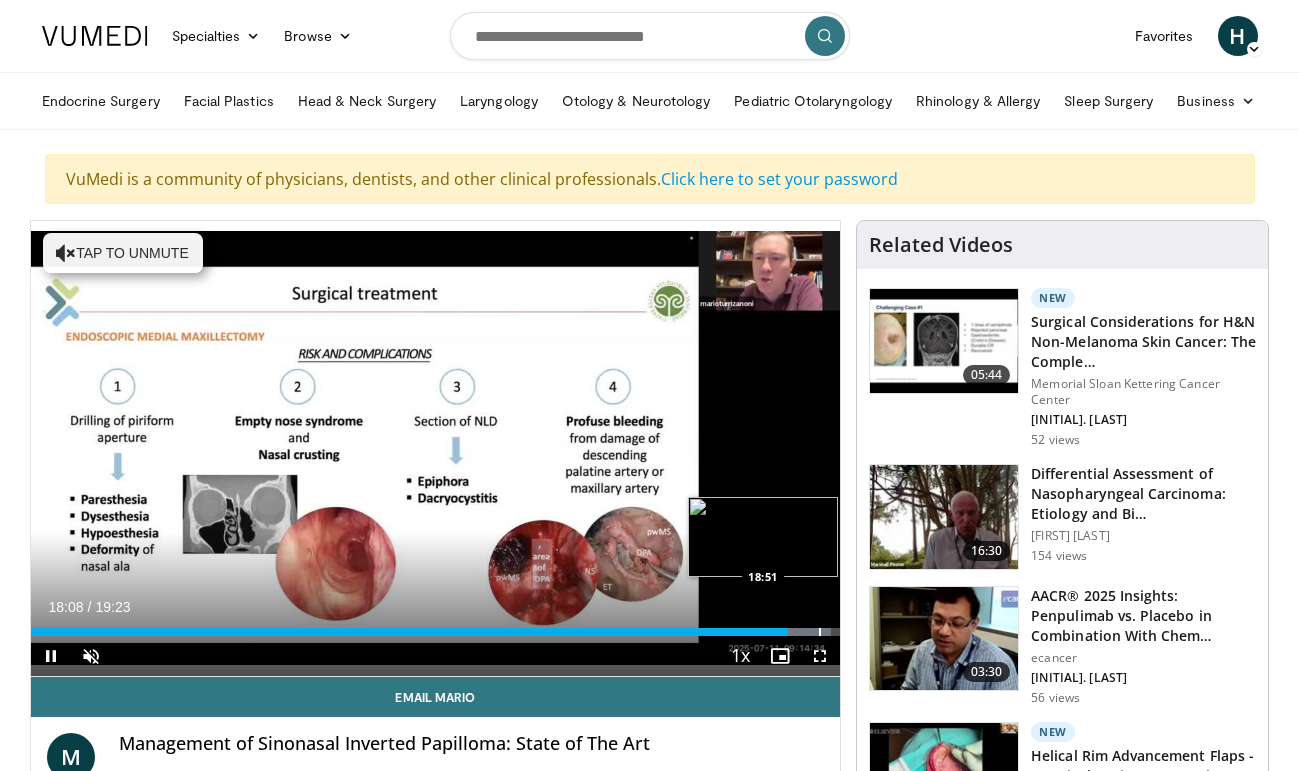 click at bounding box center [798, 632] 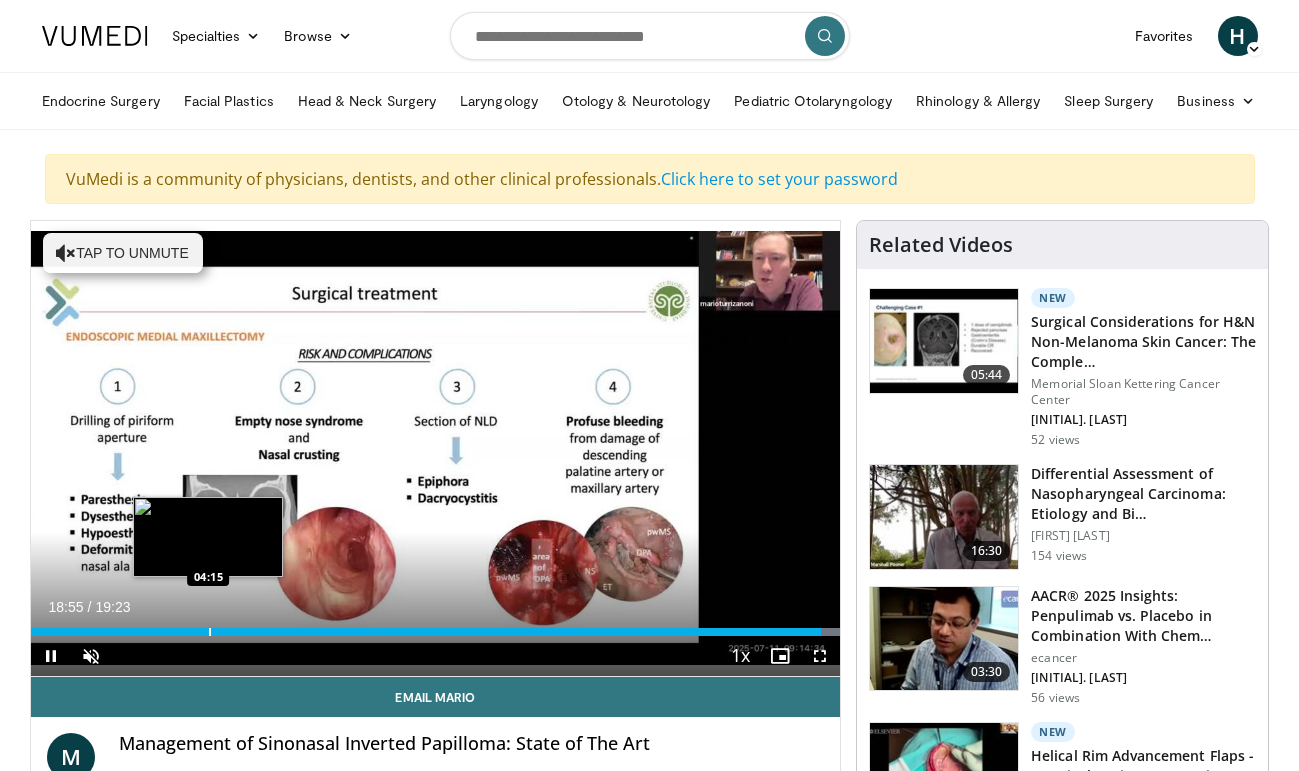 click at bounding box center [210, 632] 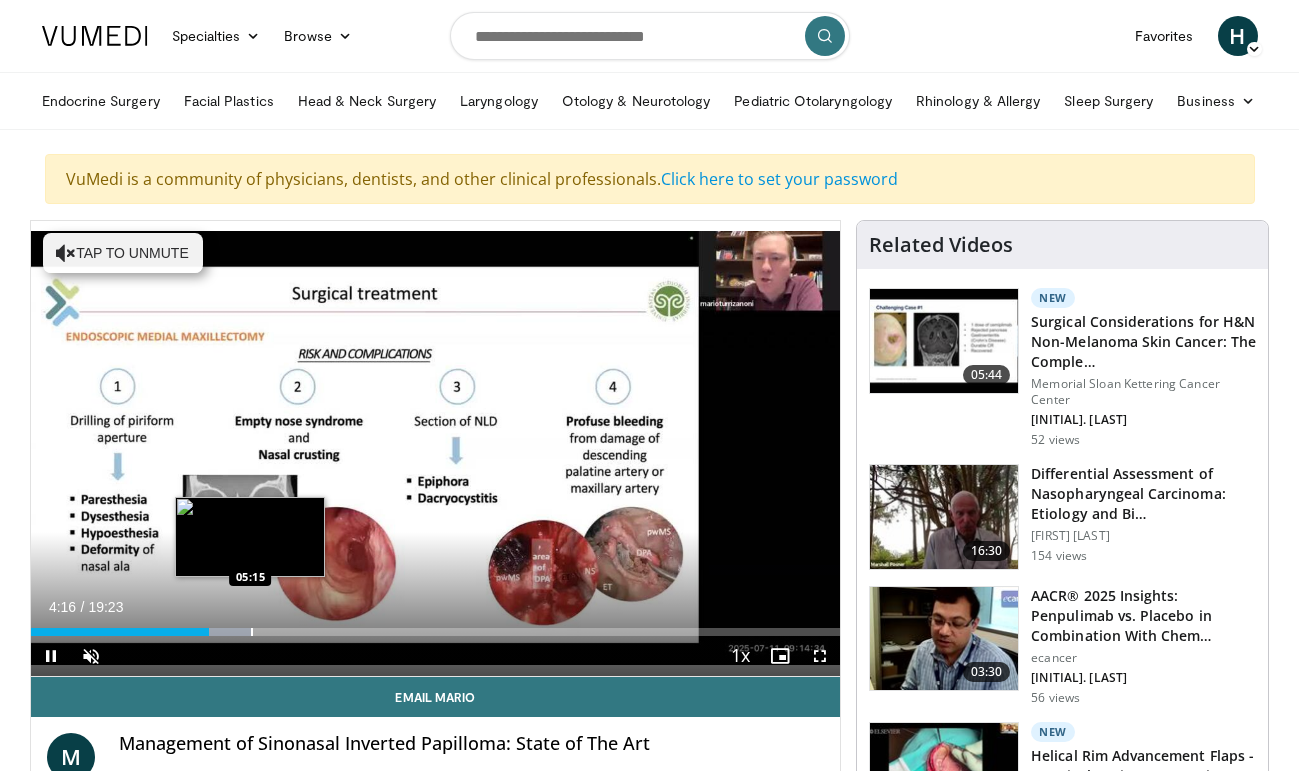 click at bounding box center [252, 632] 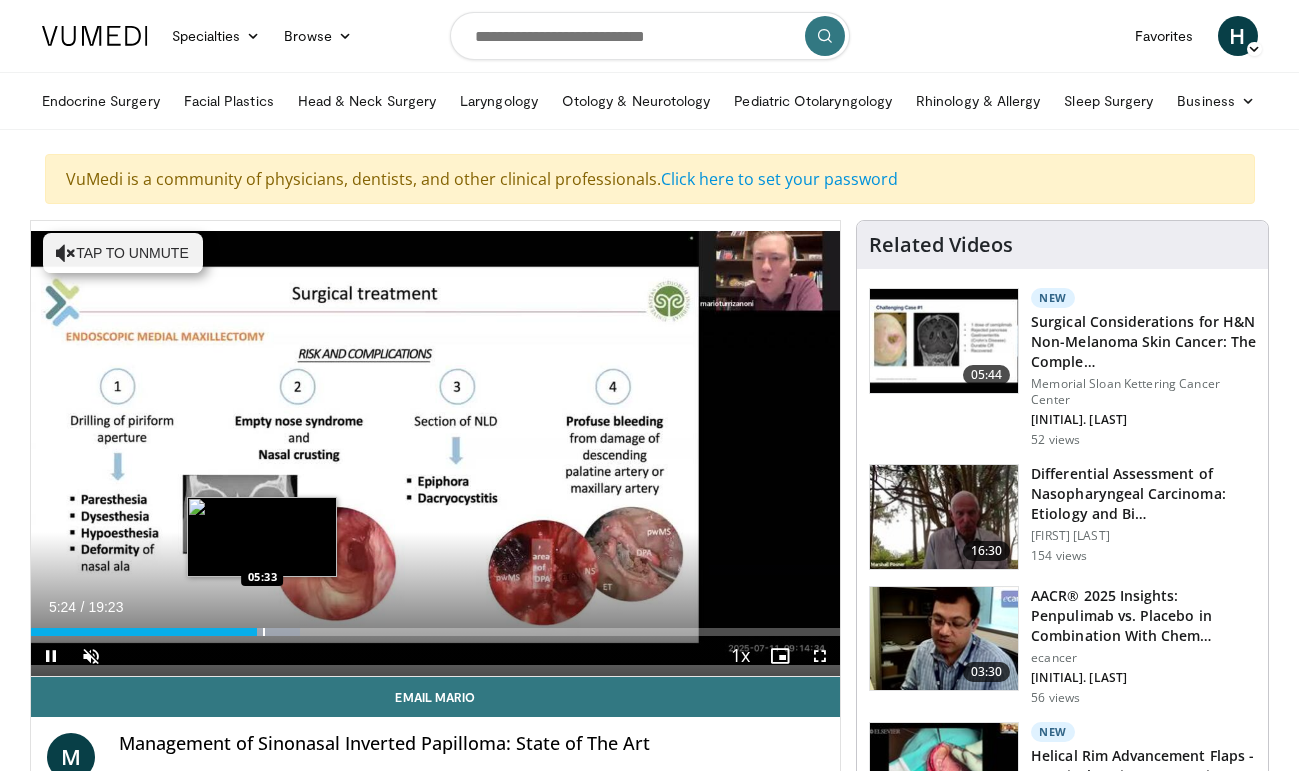 click at bounding box center [264, 632] 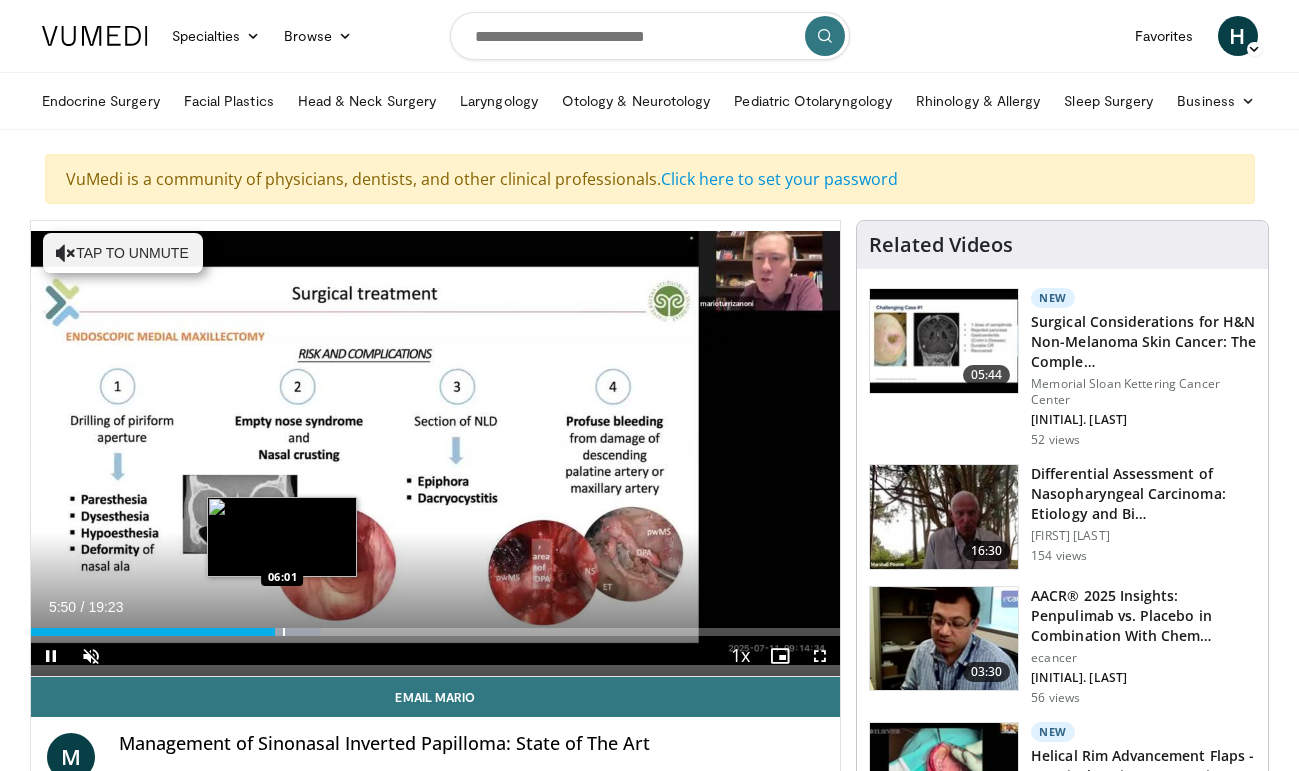 click at bounding box center (284, 632) 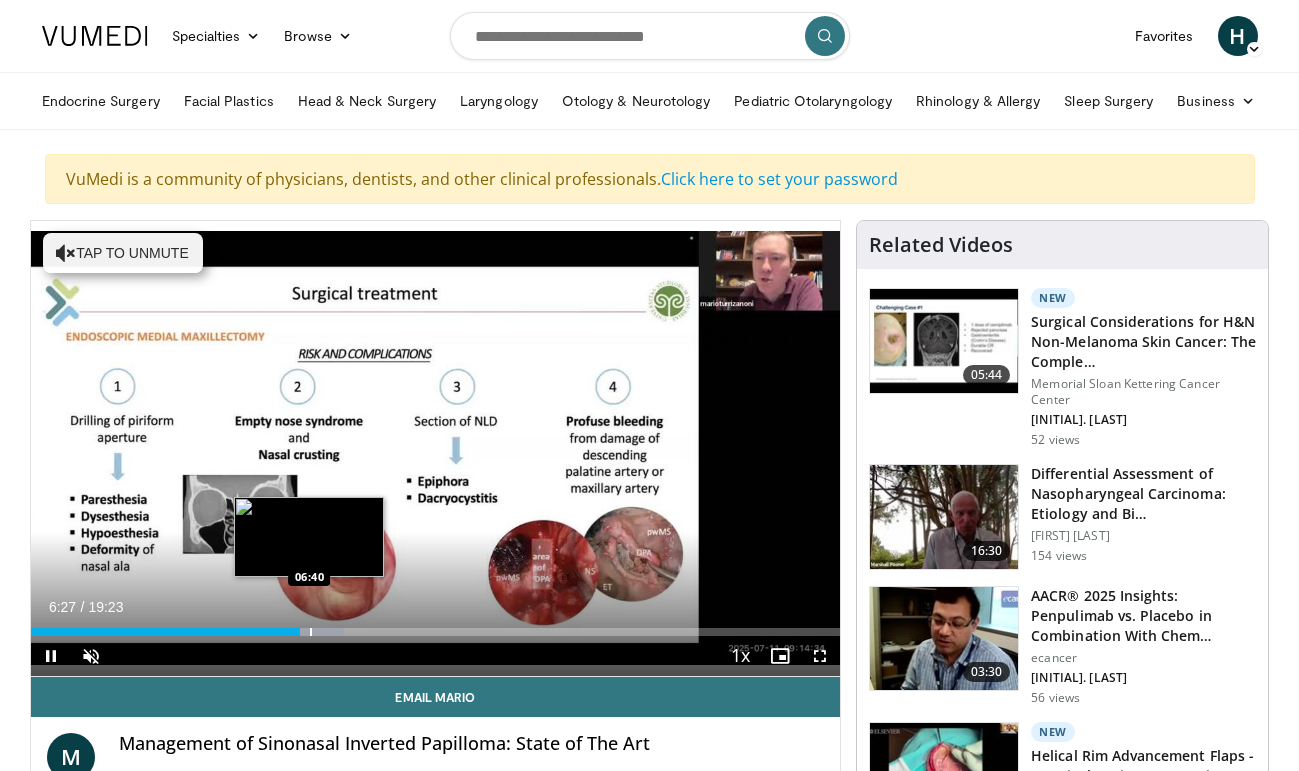 click at bounding box center (311, 632) 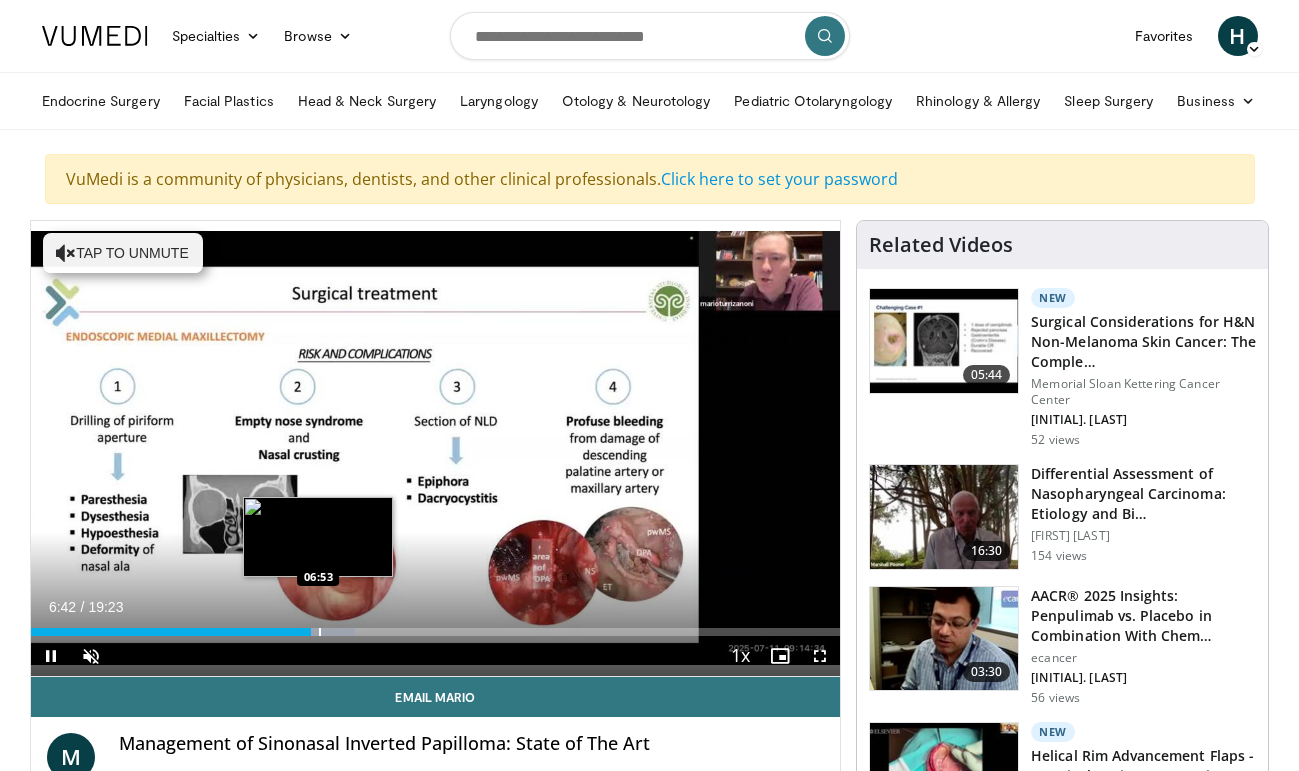 click at bounding box center [320, 632] 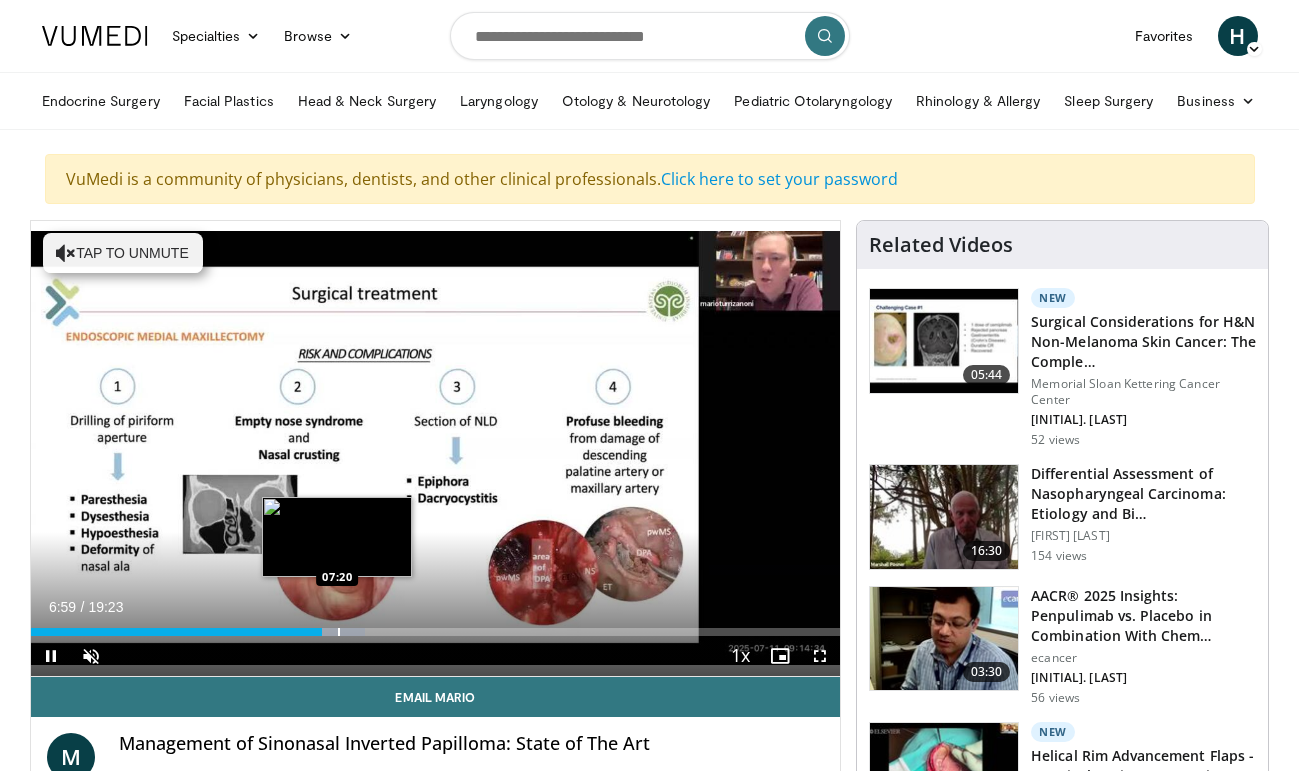 click at bounding box center (339, 632) 